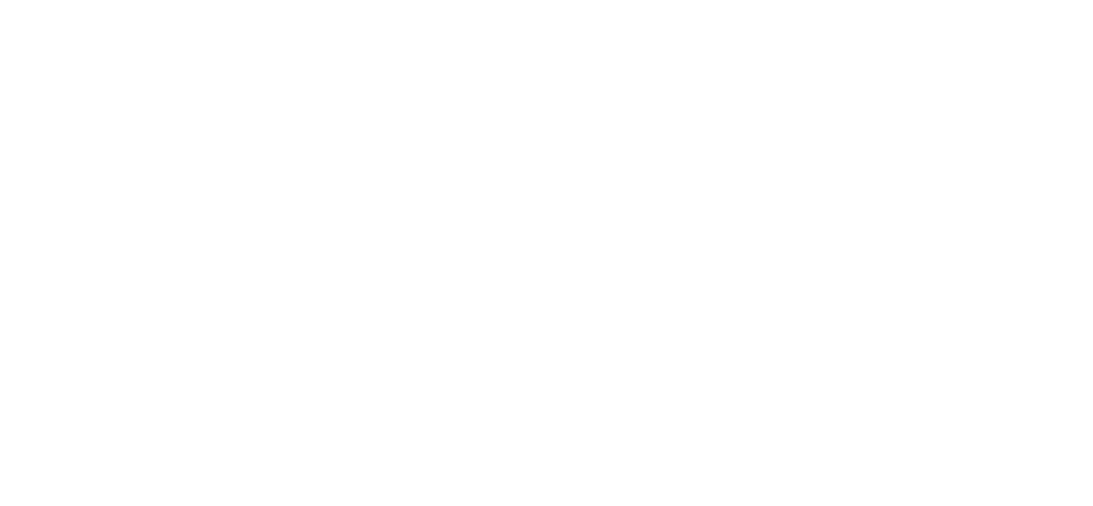 scroll, scrollTop: 0, scrollLeft: 0, axis: both 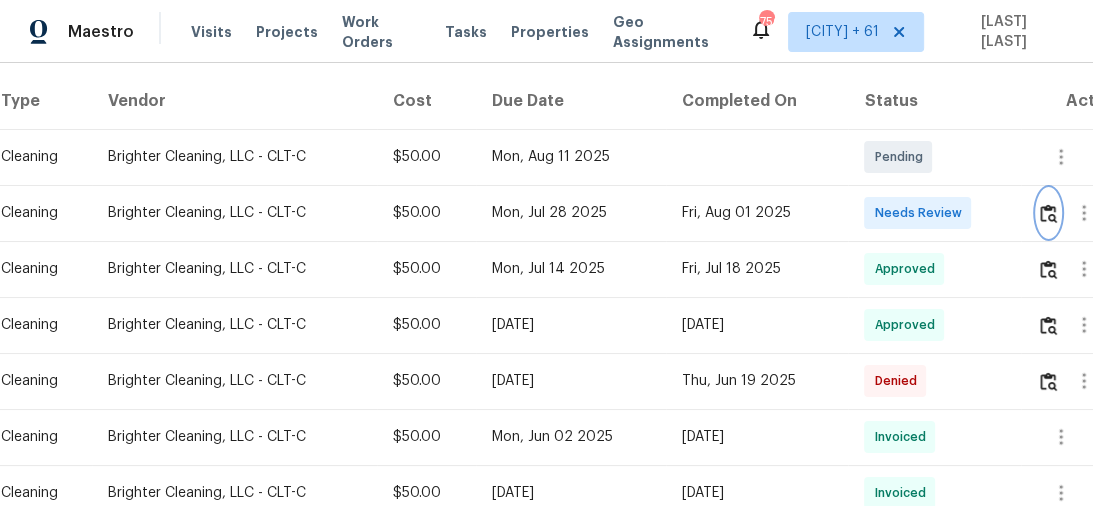 click at bounding box center (1048, 213) 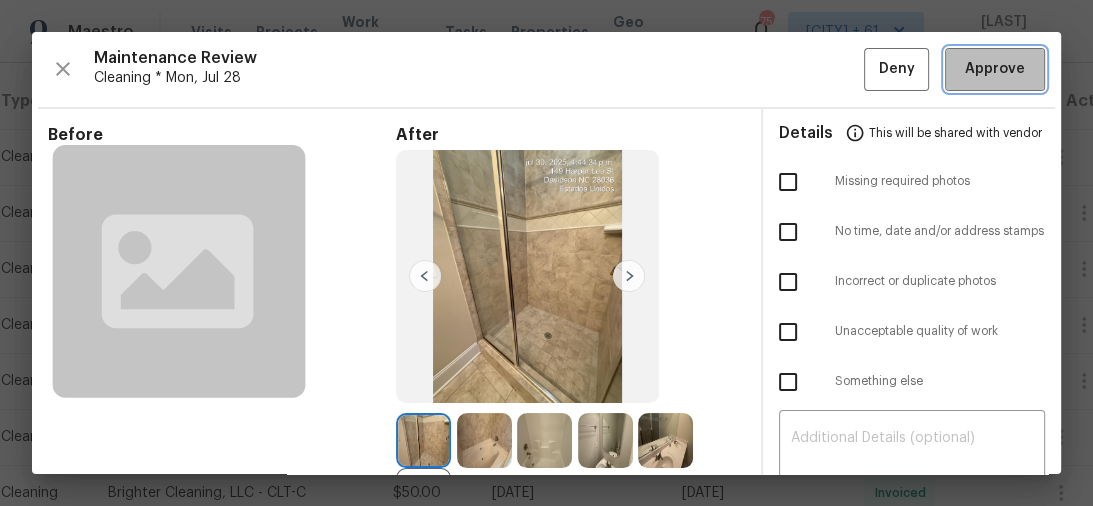 click on "Approve" at bounding box center [995, 69] 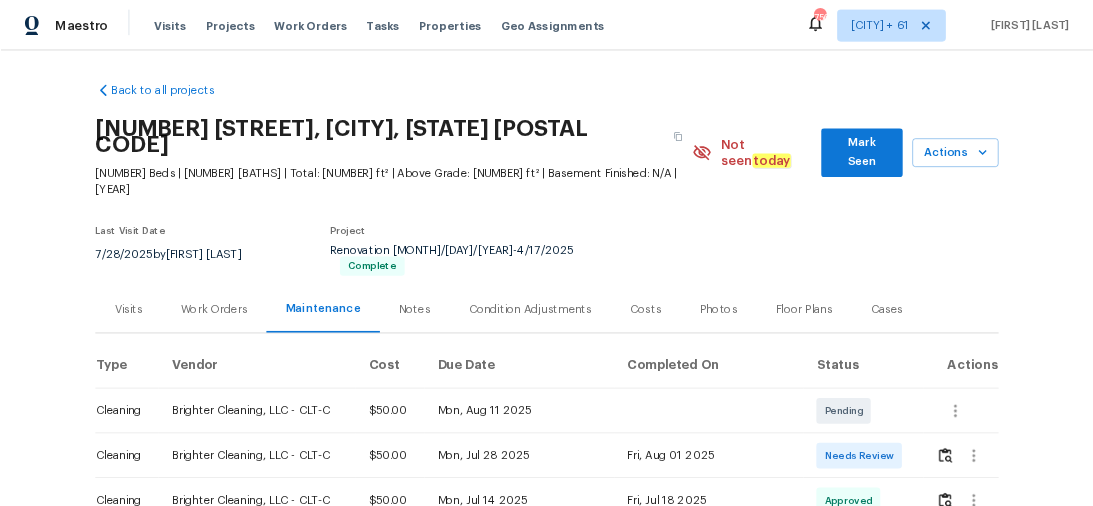 scroll, scrollTop: 0, scrollLeft: 0, axis: both 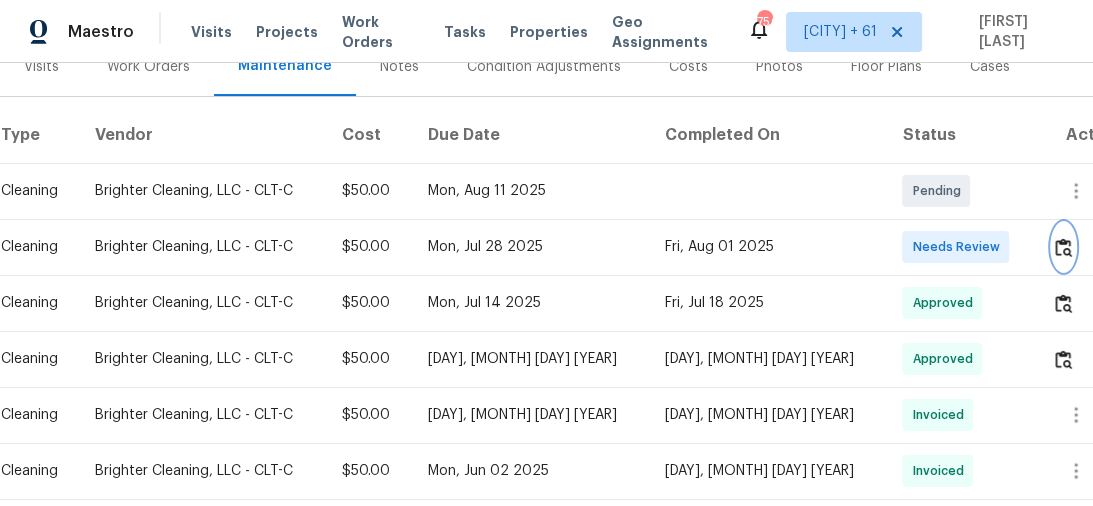 click at bounding box center (1063, 247) 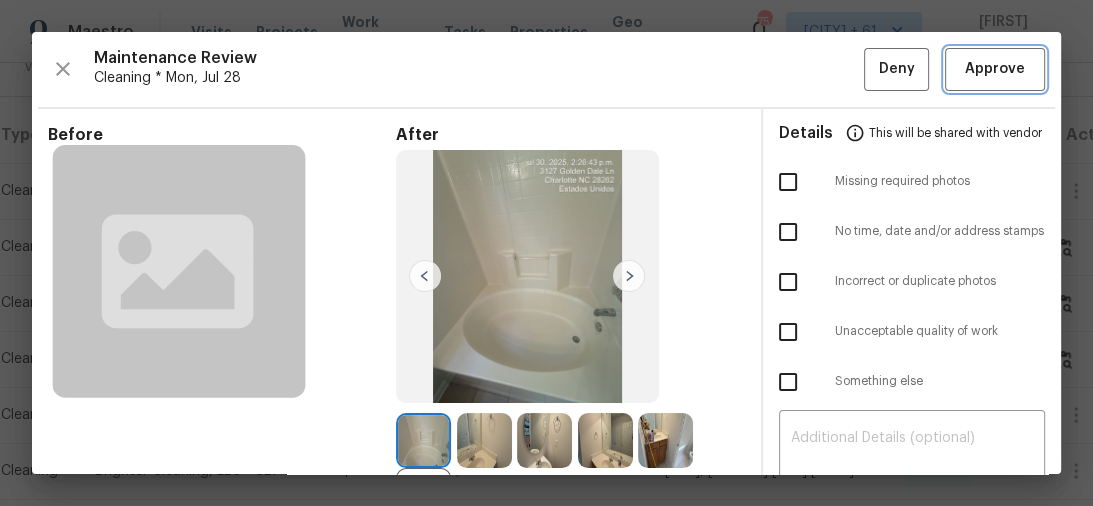 click on "Approve" at bounding box center (995, 69) 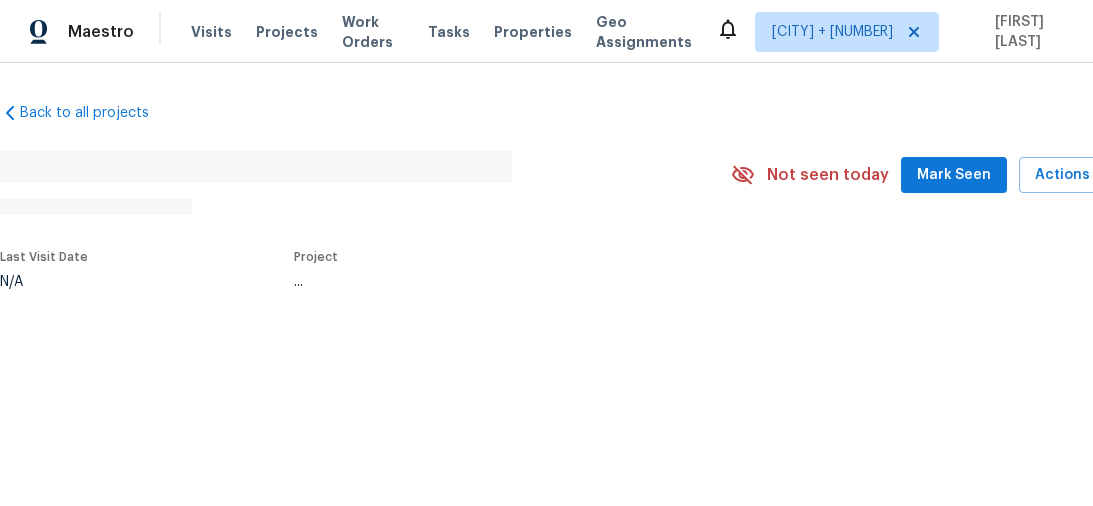 scroll, scrollTop: 0, scrollLeft: 0, axis: both 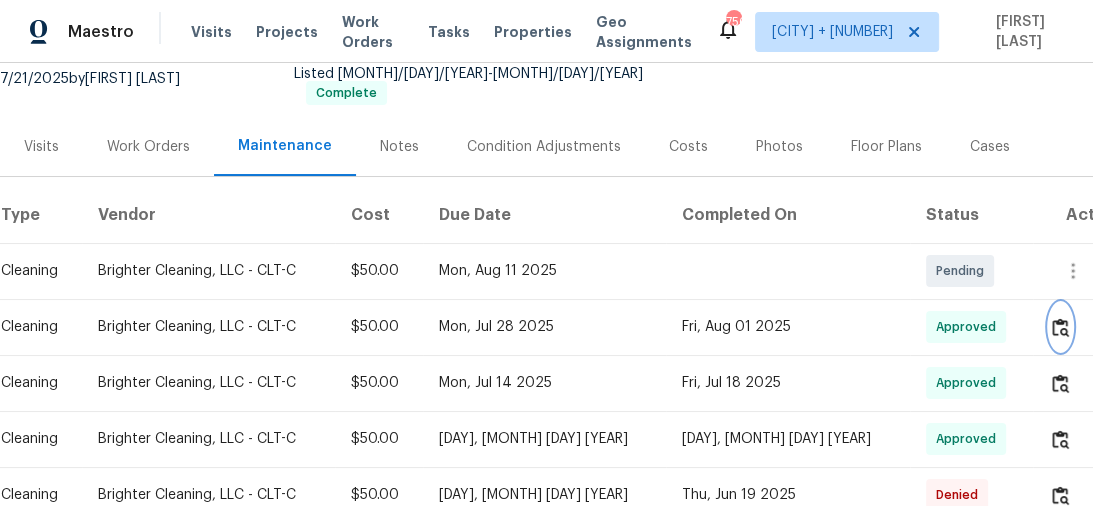 click at bounding box center (1060, 327) 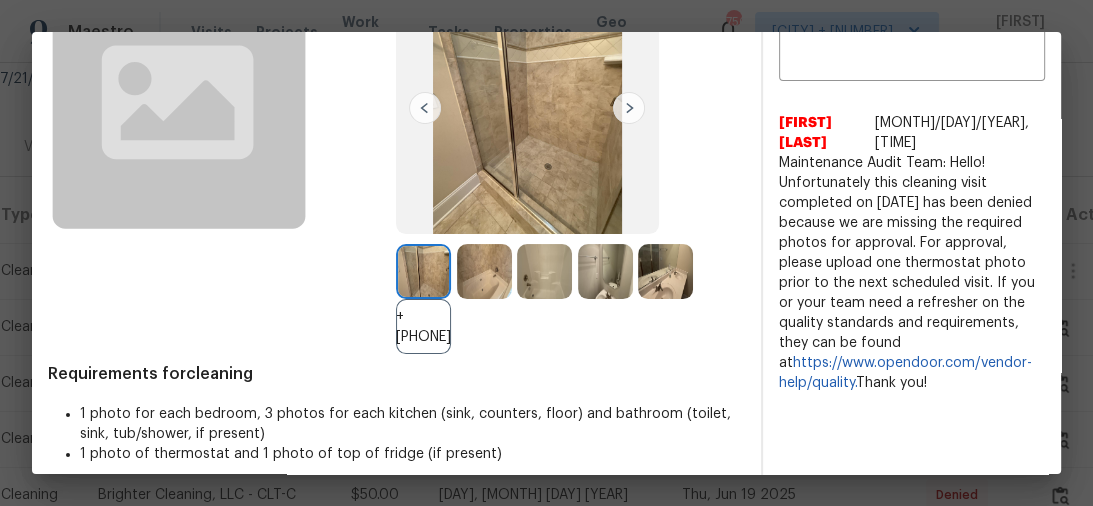scroll, scrollTop: 178, scrollLeft: 0, axis: vertical 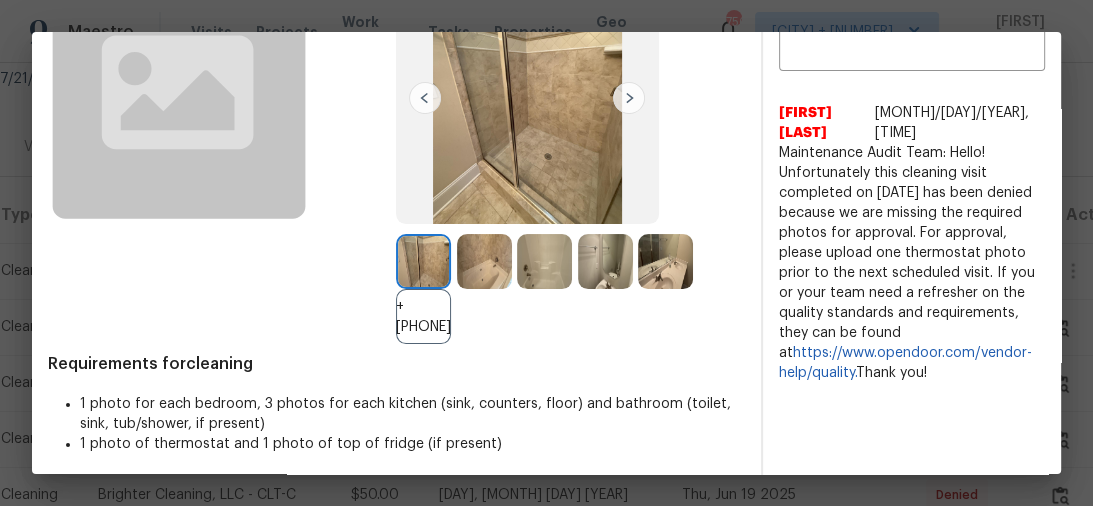 click at bounding box center [544, 261] 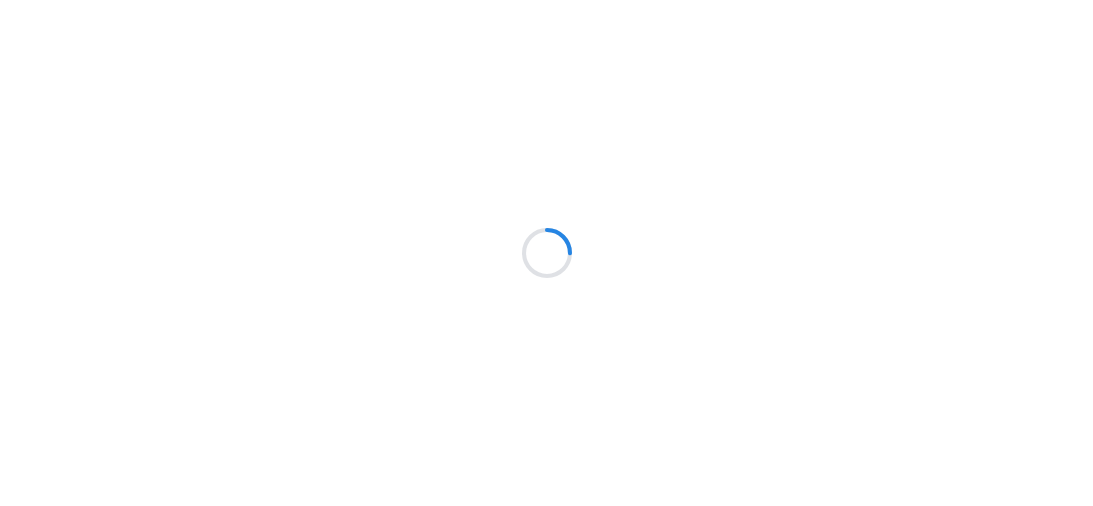 scroll, scrollTop: 0, scrollLeft: 0, axis: both 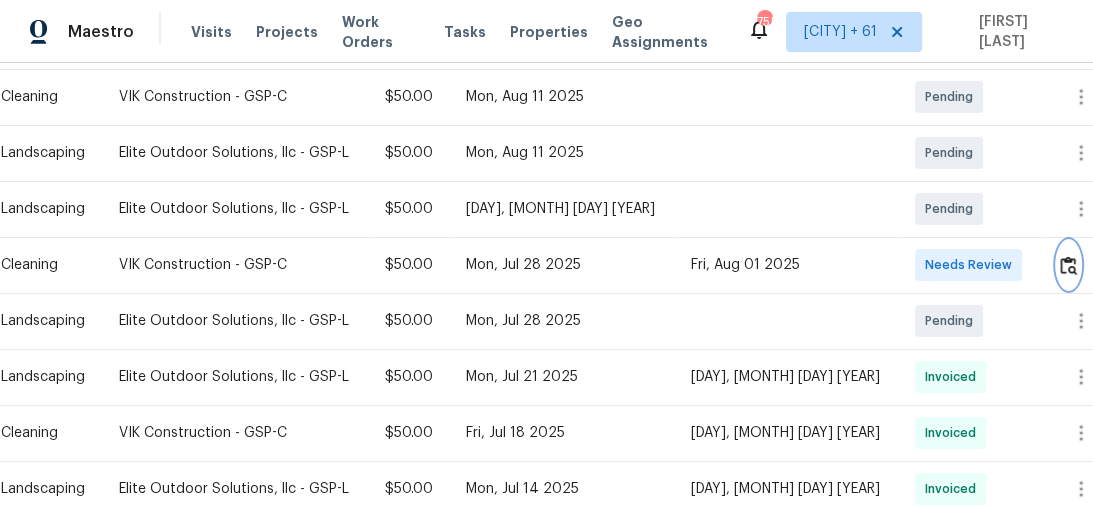 click at bounding box center (1068, 265) 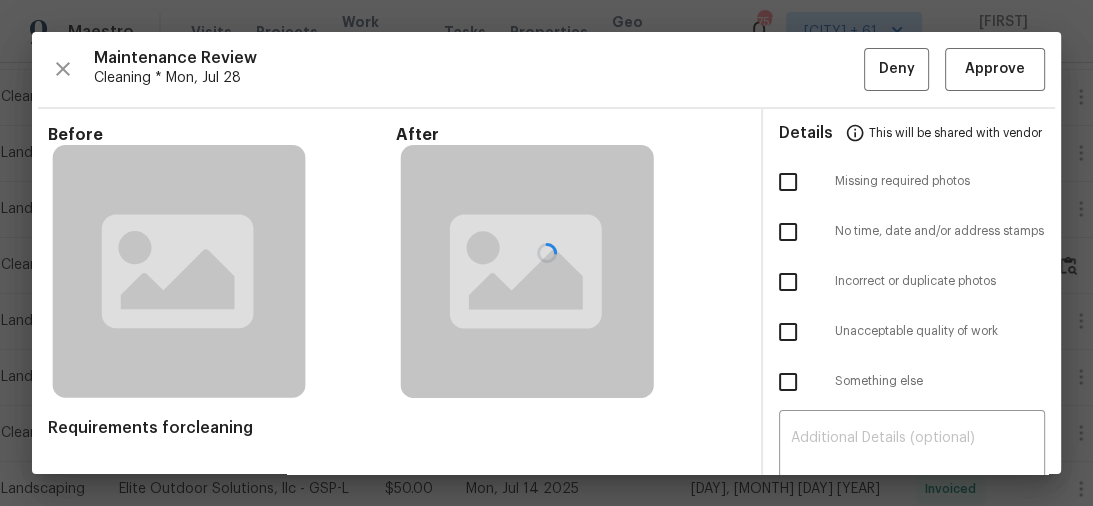 click at bounding box center (546, 253) 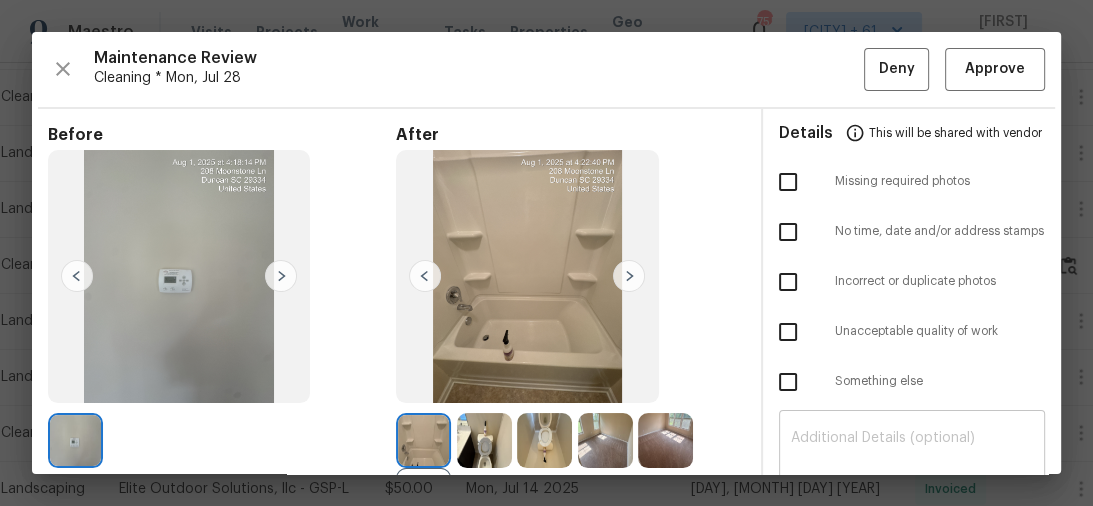 click at bounding box center [912, 459] 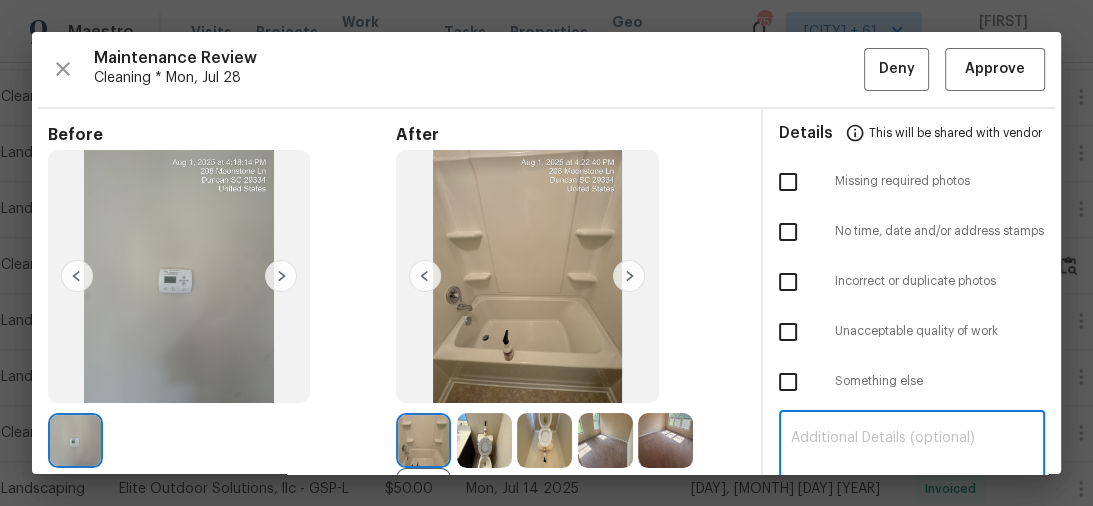 paste on "Maintenance Audit Team: Hello! Unfortunately, this cleaning visit completed on 08/01/2025  has been denied because we are missing the required photos for approval. For approval, please upload 1 bathroom tub/shower photo only if the correct or missing photos were taken on the same day the visit was completed. If those photos are available, they must be uploaded within 48 hours of the original visit date. If the required photos were not taken on the day of the visit, the denial will remain in place. If you or your team need a refresher on the quality standards and requirements, please refer to the updated Standards of Work that have been distributed via email. Thank you!" 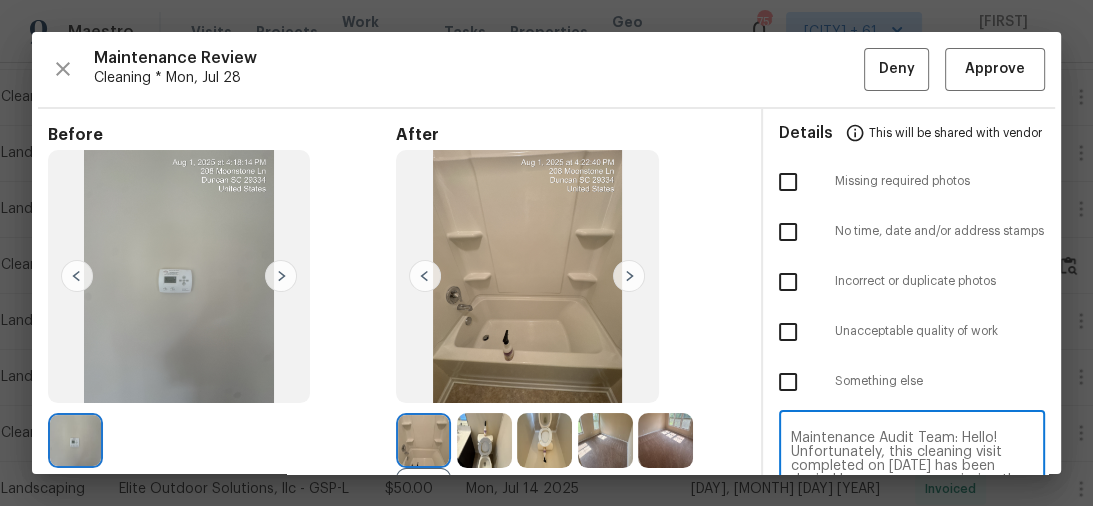 scroll, scrollTop: 252, scrollLeft: 0, axis: vertical 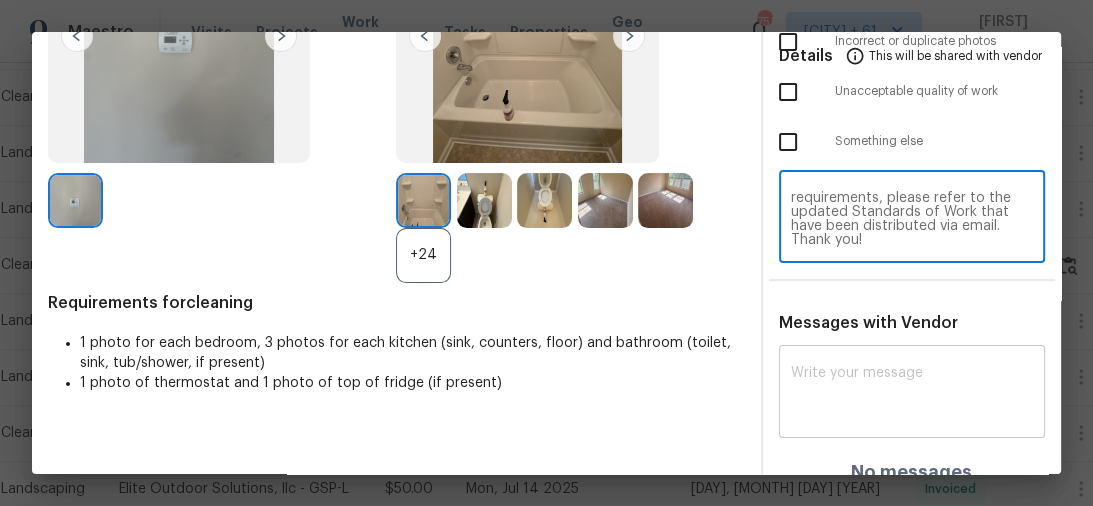 type on "Maintenance Audit Team: Hello! Unfortunately, this cleaning visit completed on 08/01/2025  has been denied because we are missing the required photos for approval. For approval, please upload 1 bathroom tub/shower photo only if the correct or missing photos were taken on the same day the visit was completed. If those photos are available, they must be uploaded within 48 hours of the original visit date. If the required photos were not taken on the day of the visit, the denial will remain in place. If you or your team need a refresher on the quality standards and requirements, please refer to the updated Standards of Work that have been distributed via email. Thank you!" 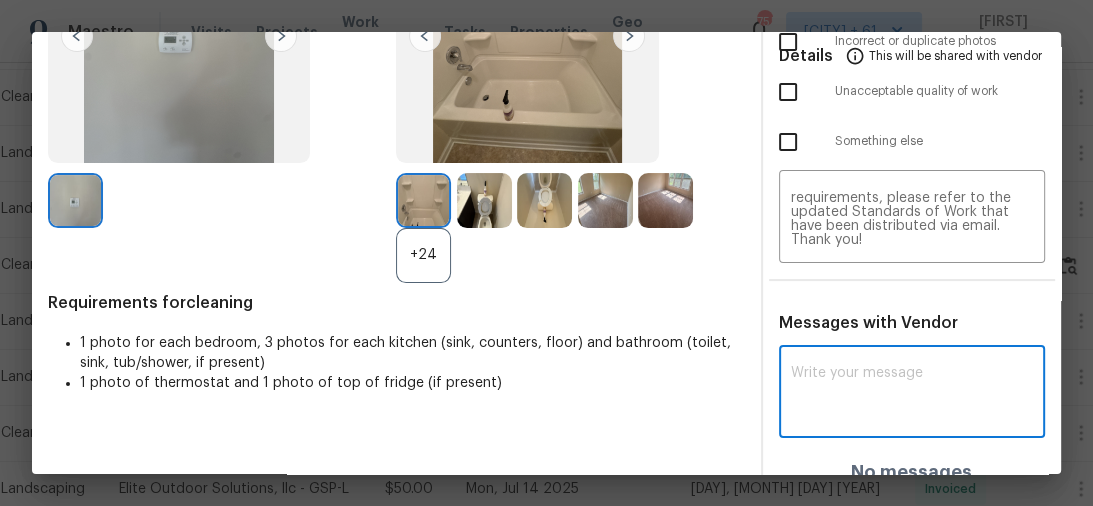 paste on "Maintenance Audit Team: Hello! Unfortunately, this cleaning visit completed on 08/01/2025  has been denied because we are missing the required photos for approval. For approval, please upload 1 bathroom tub/shower photo only if the correct or missing photos were taken on the same day the visit was completed. If those photos are available, they must be uploaded within 48 hours of the original visit date. If the required photos were not taken on the day of the visit, the denial will remain in place. If you or your team need a refresher on the quality standards and requirements, please refer to the updated Standards of Work that have been distributed via email. Thank you!" 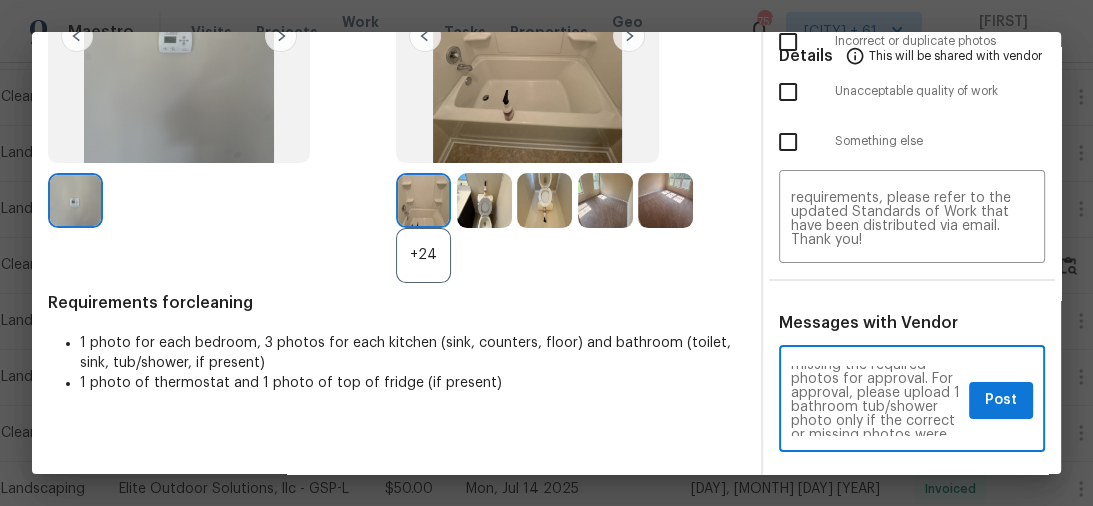 scroll, scrollTop: 160, scrollLeft: 0, axis: vertical 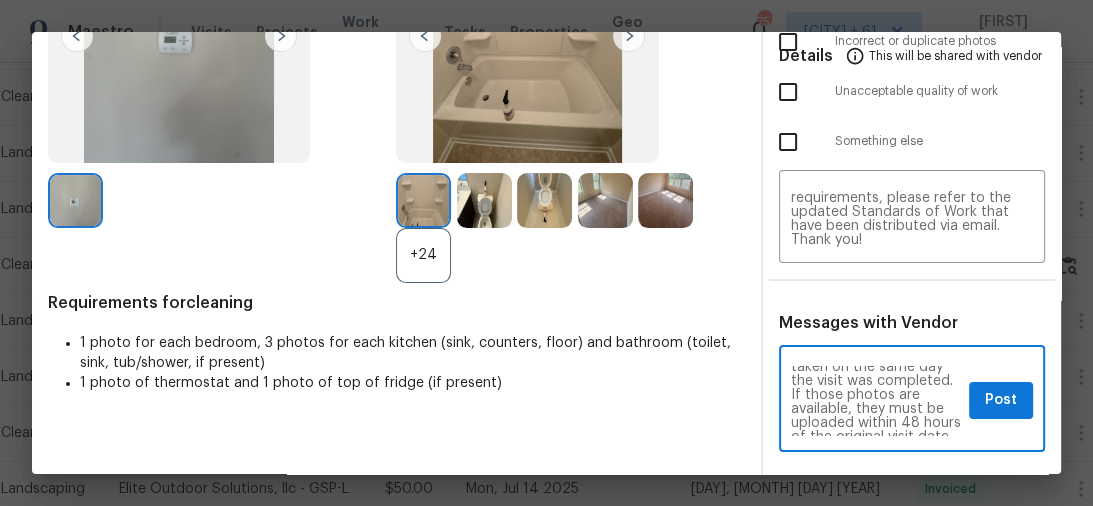 type on "Maintenance Audit Team: Hello! Unfortunately, this cleaning visit completed on 08/01/2025  has been denied because we are missing the required photos for approval. For approval, please upload 1 bathroom tub/shower photo only if the correct or missing photos were taken on the same day the visit was completed. If those photos are available, they must be uploaded within 48 hours of the original visit date. If the required photos were not taken on the day of the visit, the denial will remain in place. If you or your team need a refresher on the quality standards and requirements, please refer to the updated Standards of Work that have been distributed via email. Thank you!" 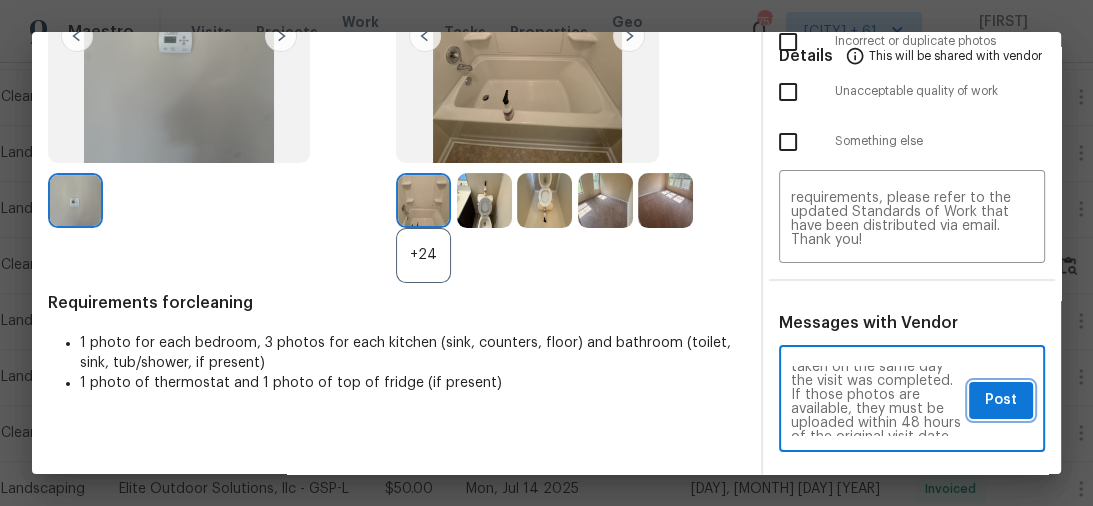 click on "Post" at bounding box center (1001, 400) 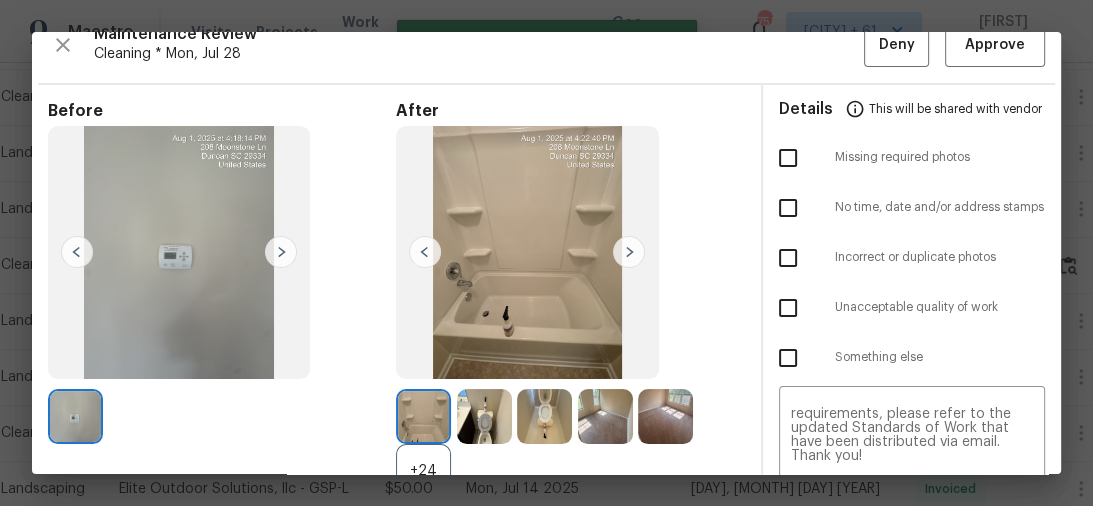 scroll, scrollTop: 0, scrollLeft: 0, axis: both 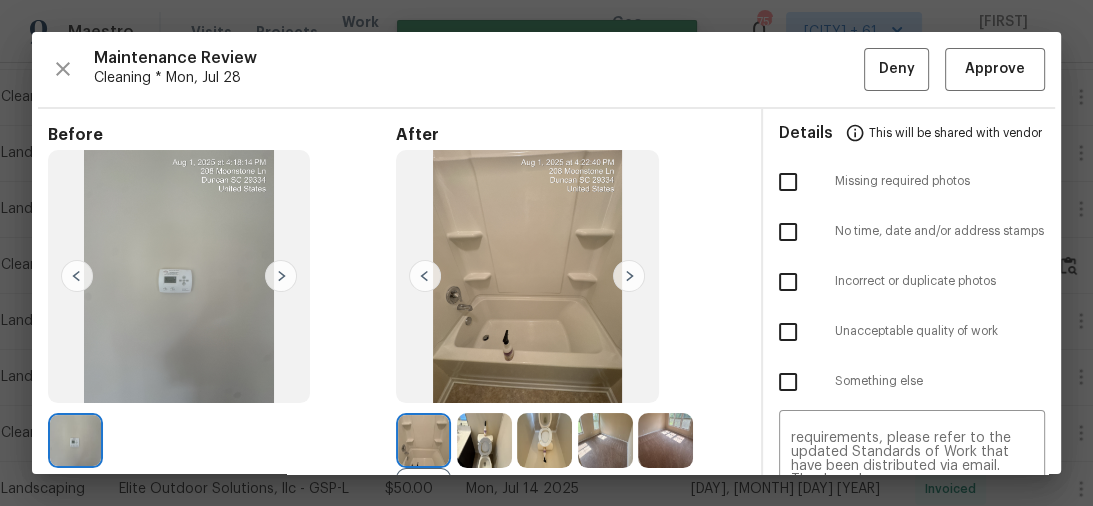type 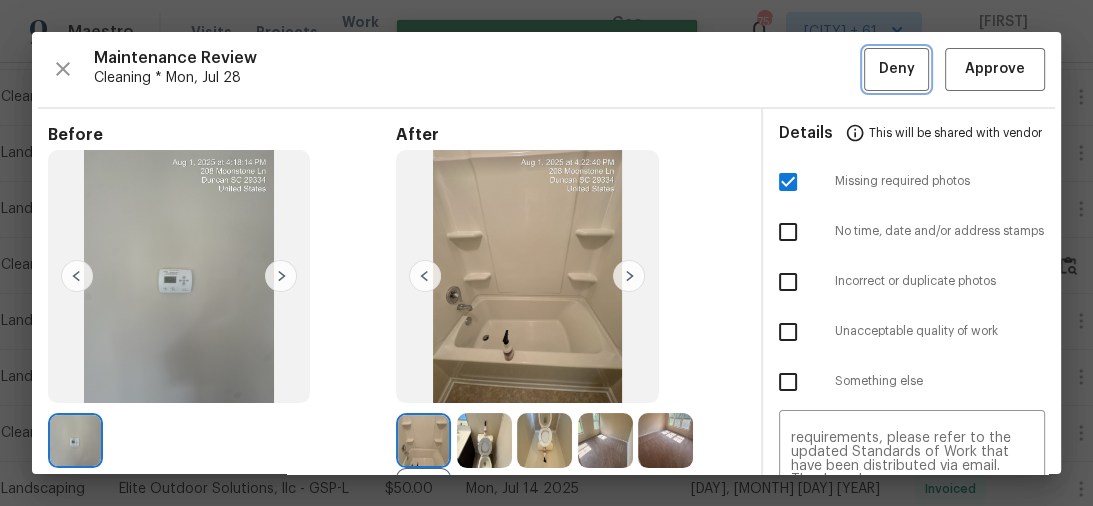 click on "Deny" at bounding box center (897, 69) 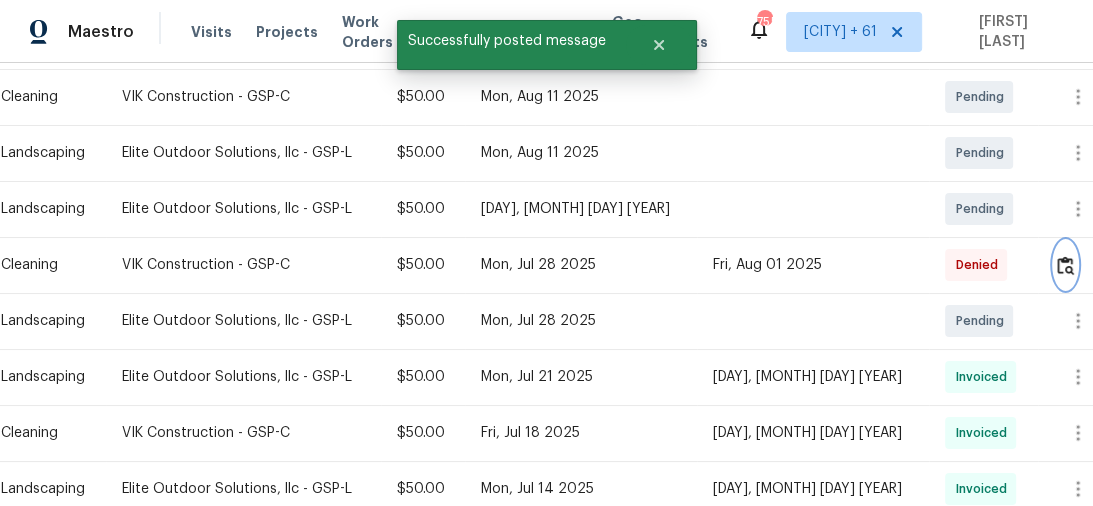 click at bounding box center (1065, 265) 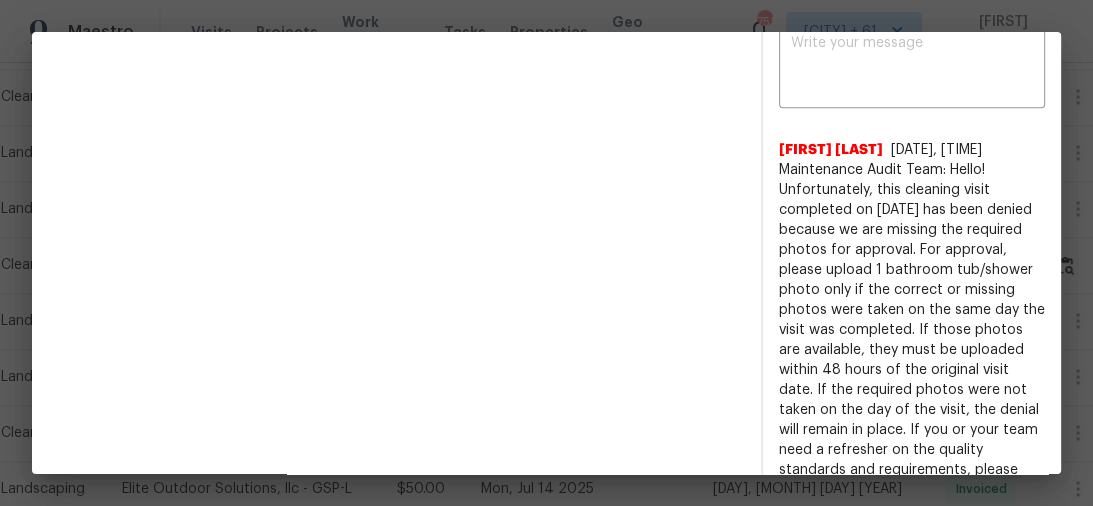 scroll, scrollTop: 869, scrollLeft: 0, axis: vertical 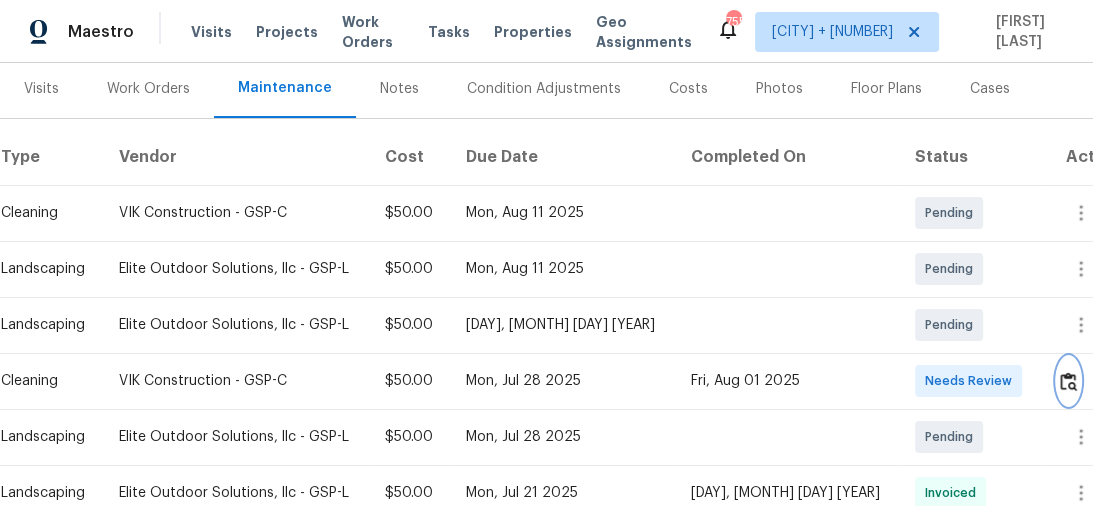 click at bounding box center [1068, 381] 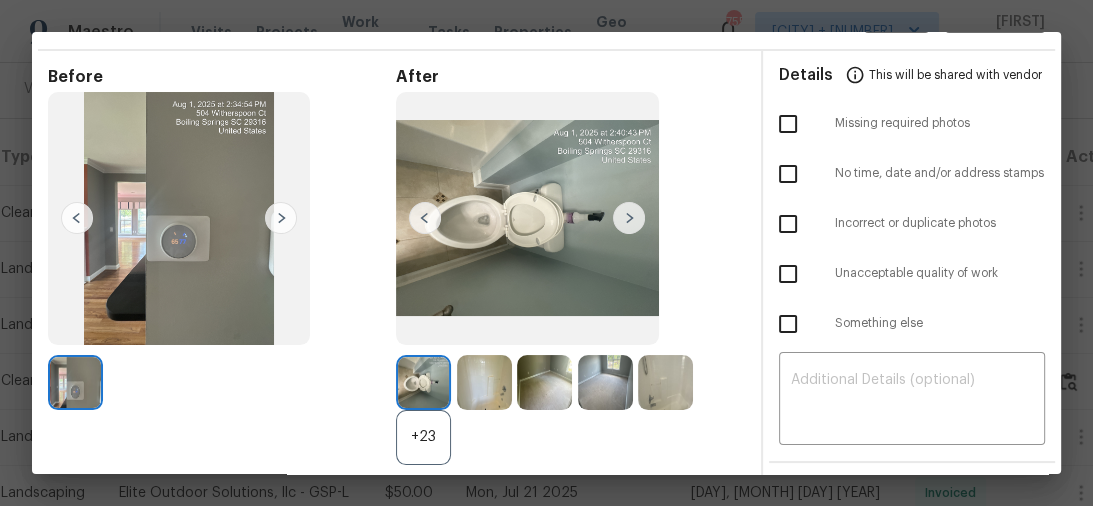 scroll, scrollTop: 0, scrollLeft: 0, axis: both 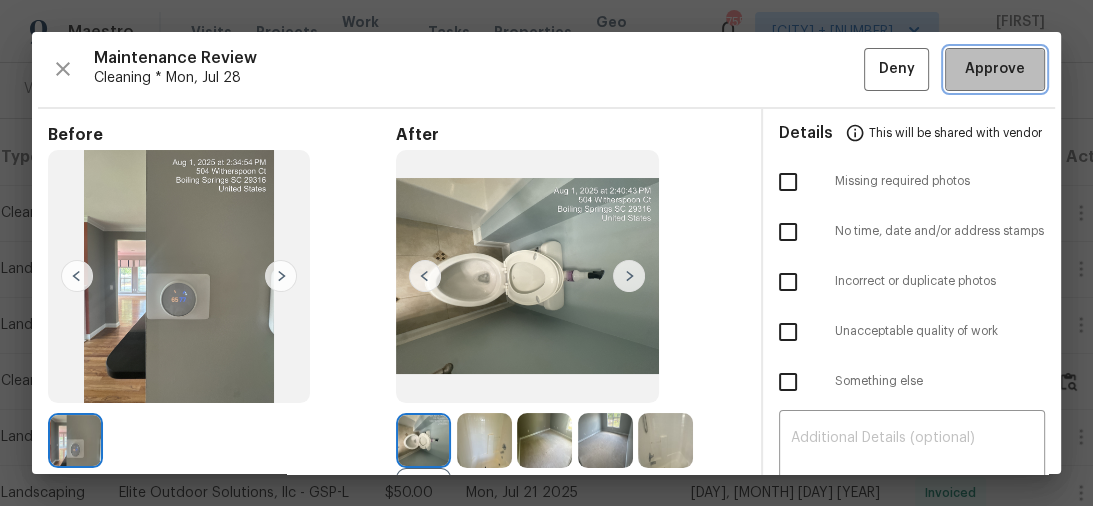 click on "Approve" at bounding box center [995, 69] 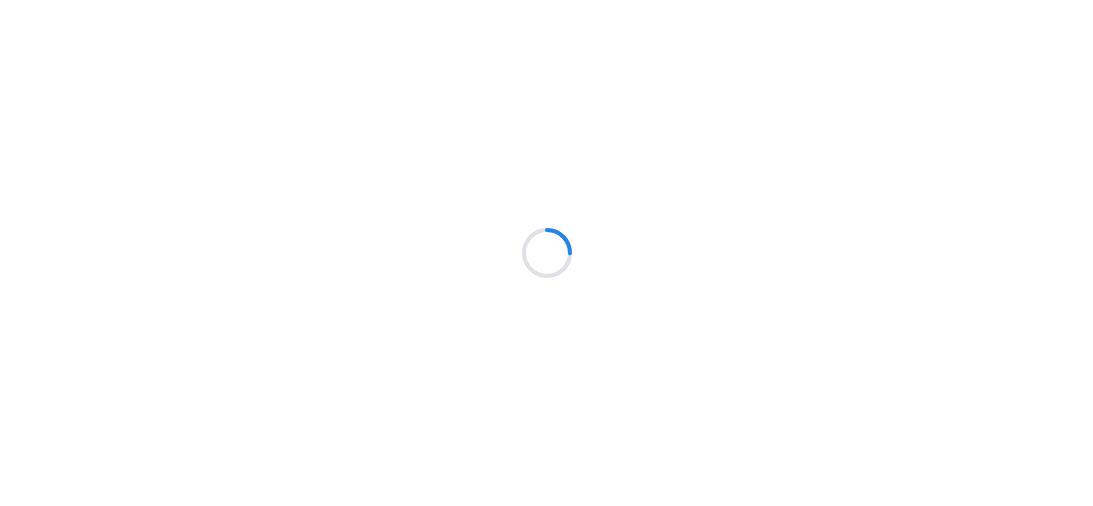 scroll, scrollTop: 0, scrollLeft: 0, axis: both 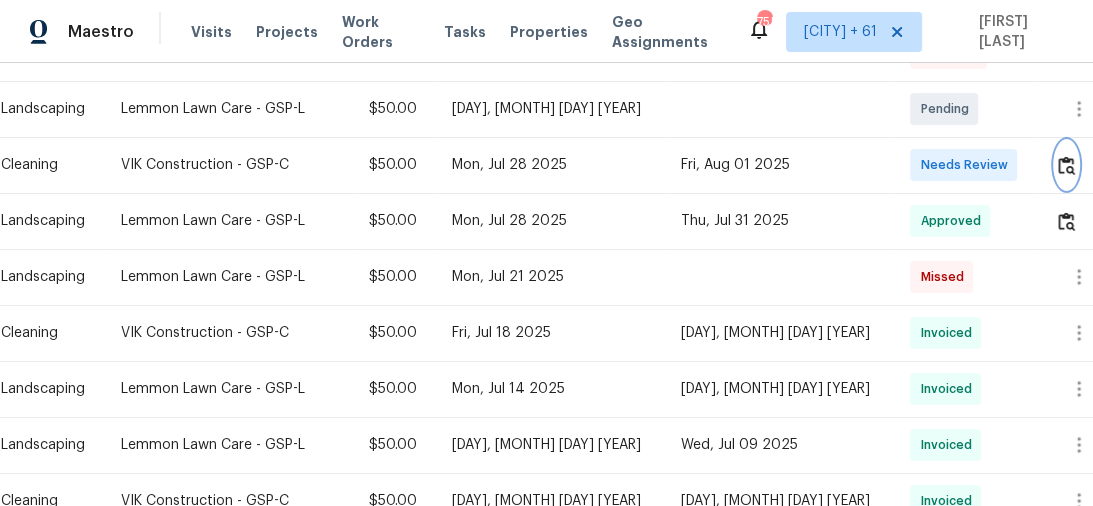 click at bounding box center (1066, 165) 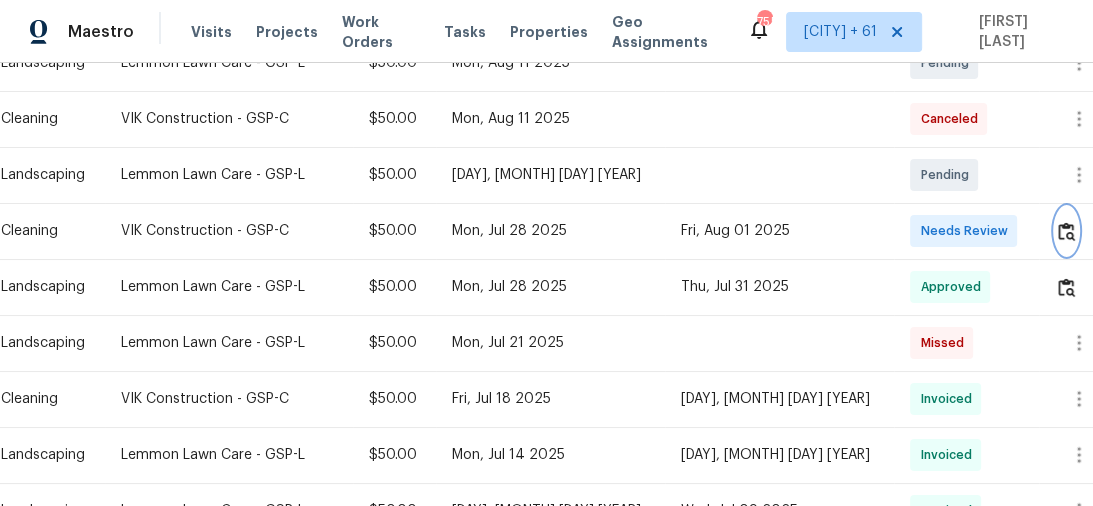 scroll, scrollTop: 320, scrollLeft: 0, axis: vertical 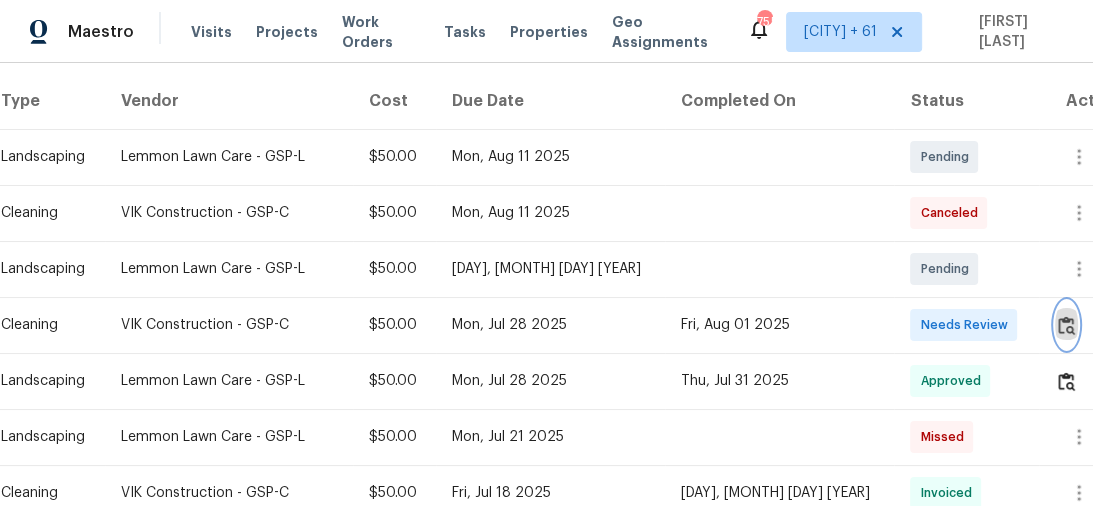 click at bounding box center (1066, 325) 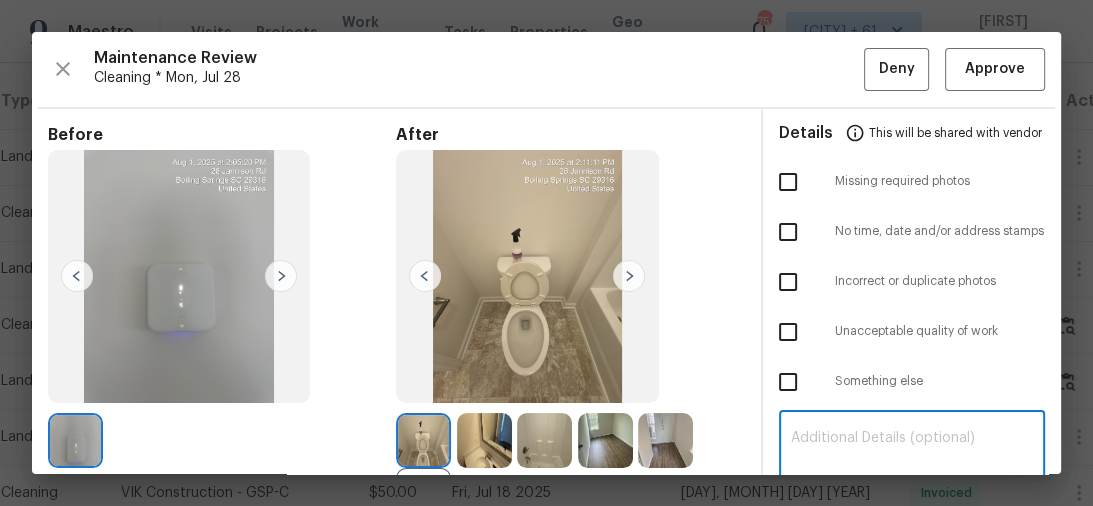 click at bounding box center (912, 459) 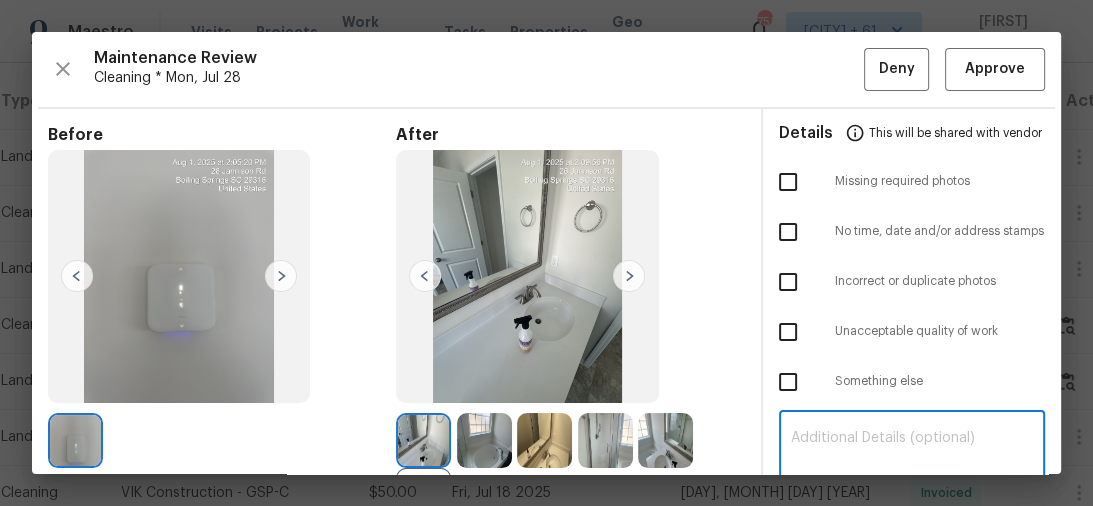 paste on "Maintenance Audit Team: Hello! Unfortunately this cleaning visit completed on 08/01/2025h as been denied because The thermostat should display the temperature clearly.For approval, please upload the correct photo(s). If you or your team need a refresher on the quality standards and requirements, they can be found at https://www.opendoor.com/vendor-help/quality. Thank you!" 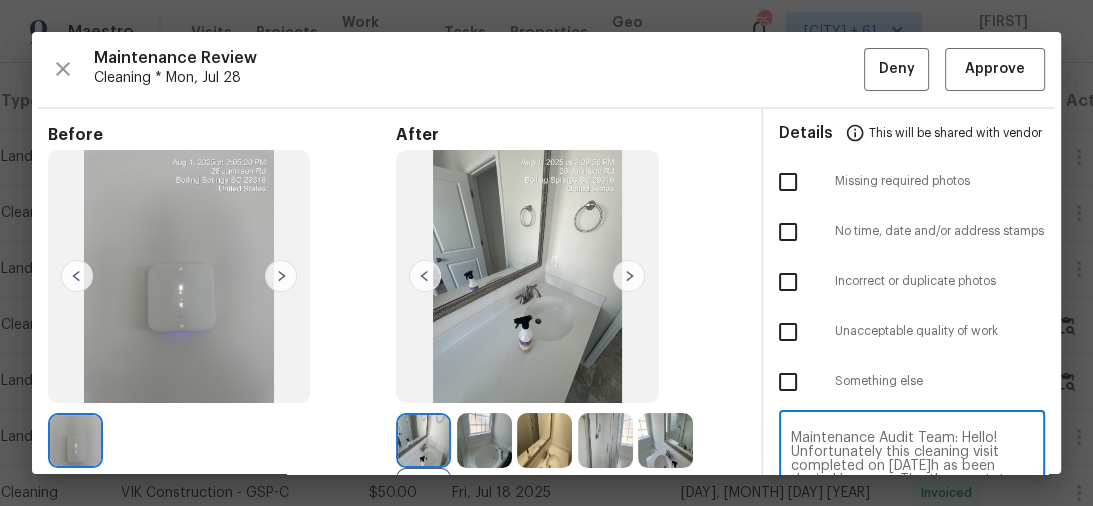 scroll, scrollTop: 126, scrollLeft: 0, axis: vertical 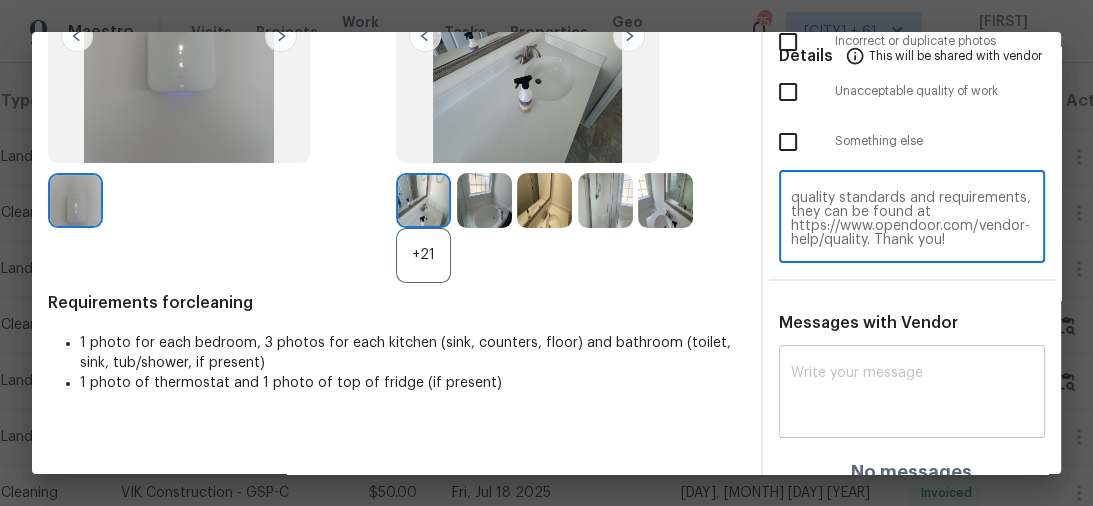 type on "Maintenance Audit Team: Hello! Unfortunately this cleaning visit completed on 08/01/2025h as been denied because The thermostat should display the temperature clearly.For approval, please upload the correct photo(s). If you or your team need a refresher on the quality standards and requirements, they can be found at https://www.opendoor.com/vendor-help/quality. Thank you!" 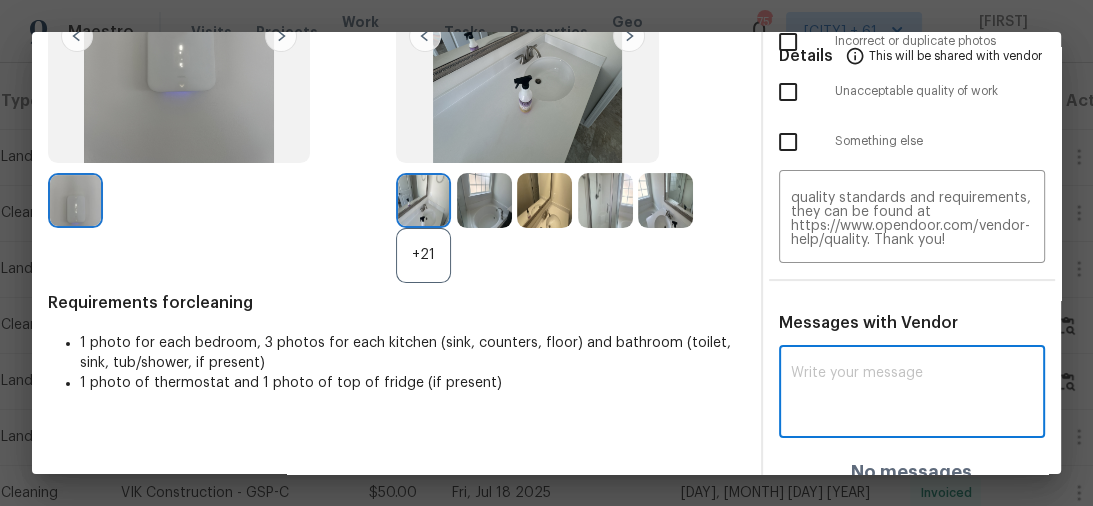 click at bounding box center (912, 394) 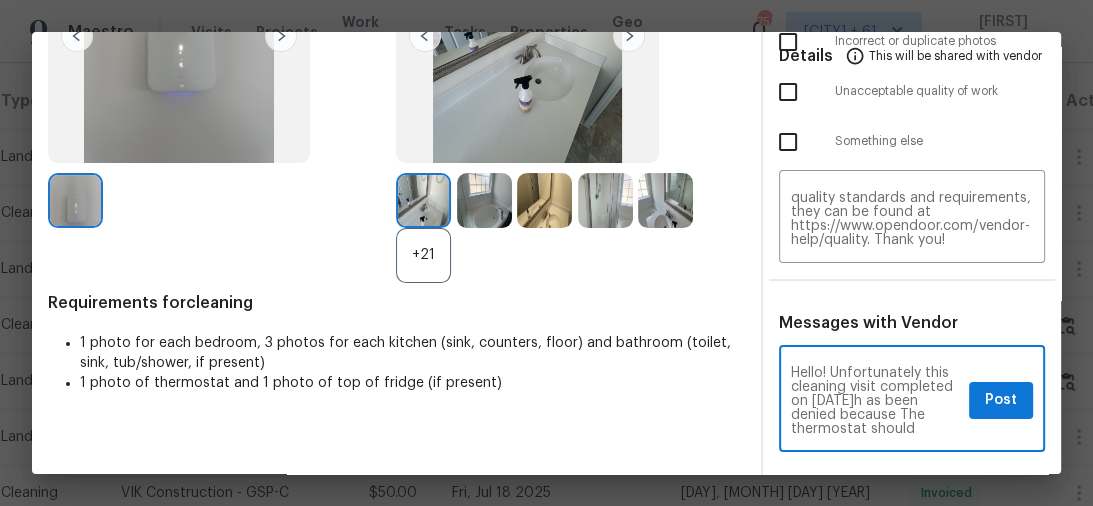 scroll, scrollTop: 0, scrollLeft: 0, axis: both 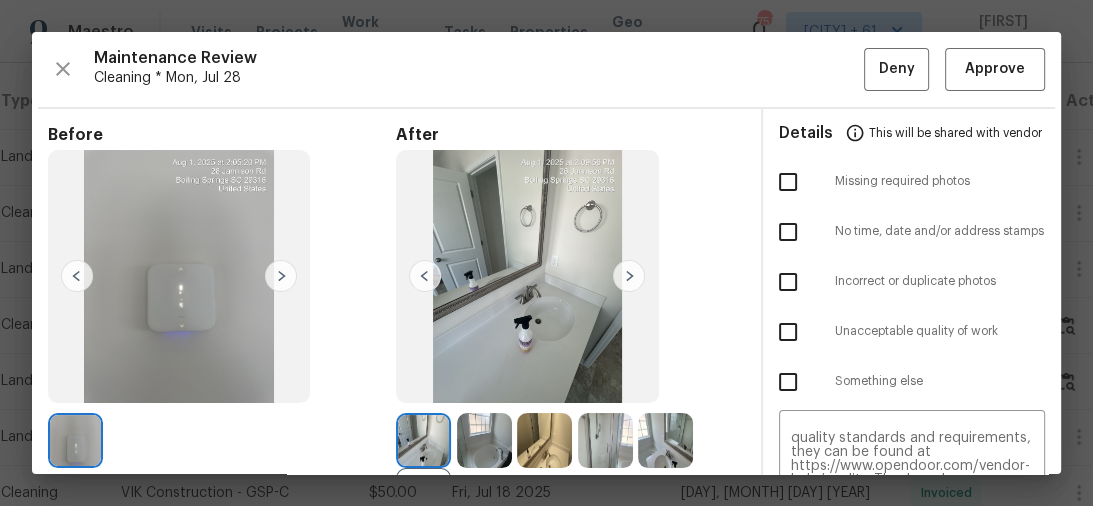 type on "Maintenance Audit Team: Hello! Unfortunately this cleaning visit completed on 08/01/2025h as been denied because The thermostat should display the temperature clearly.For approval, please upload the correct photo(s). If you or your team need a refresher on the quality standards and requirements, they can be found at https://www.opendoor.com/vendor-help/quality. Thank you!" 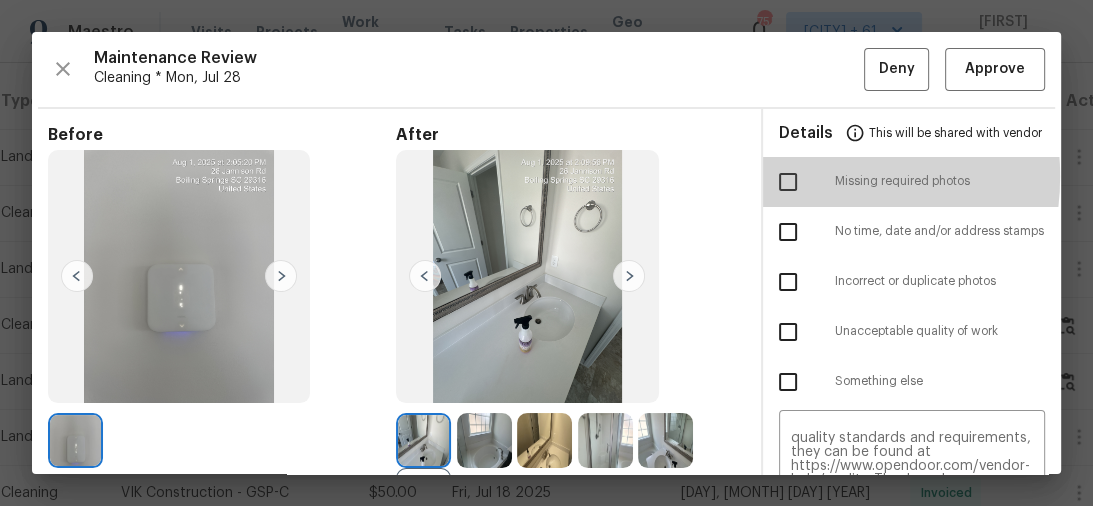 click at bounding box center (788, 182) 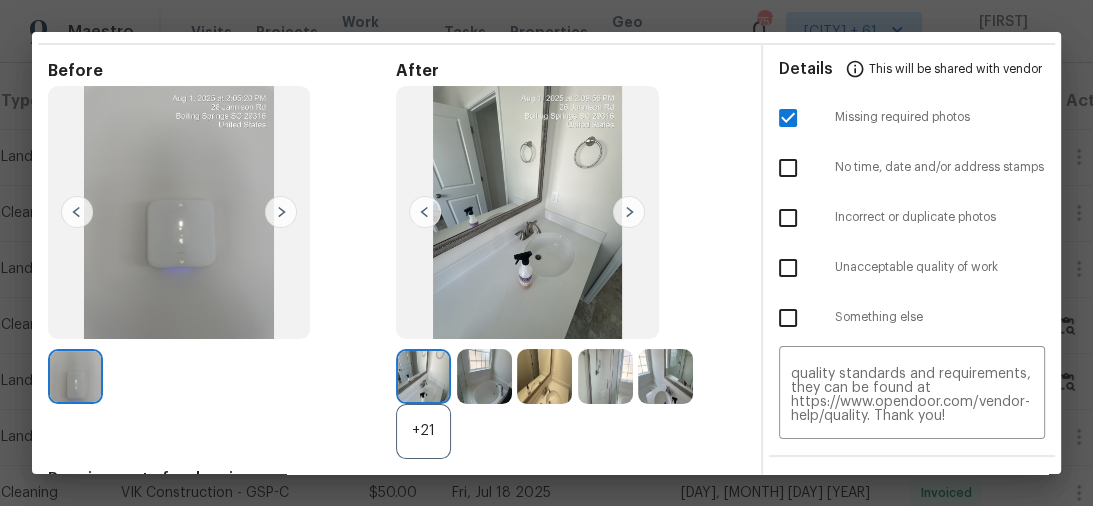 scroll, scrollTop: 255, scrollLeft: 0, axis: vertical 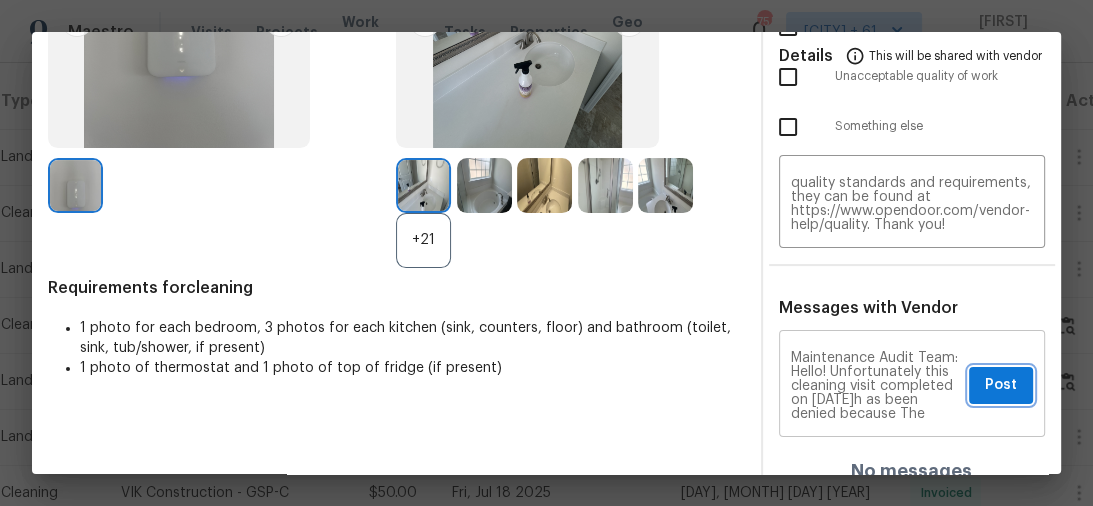 click on "Post" at bounding box center (1001, 385) 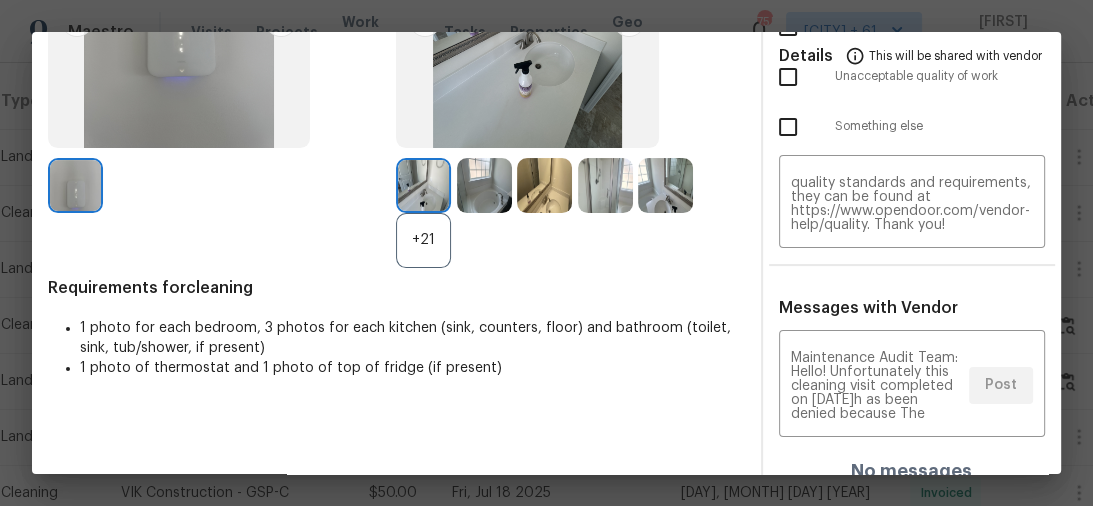 scroll, scrollTop: 0, scrollLeft: 0, axis: both 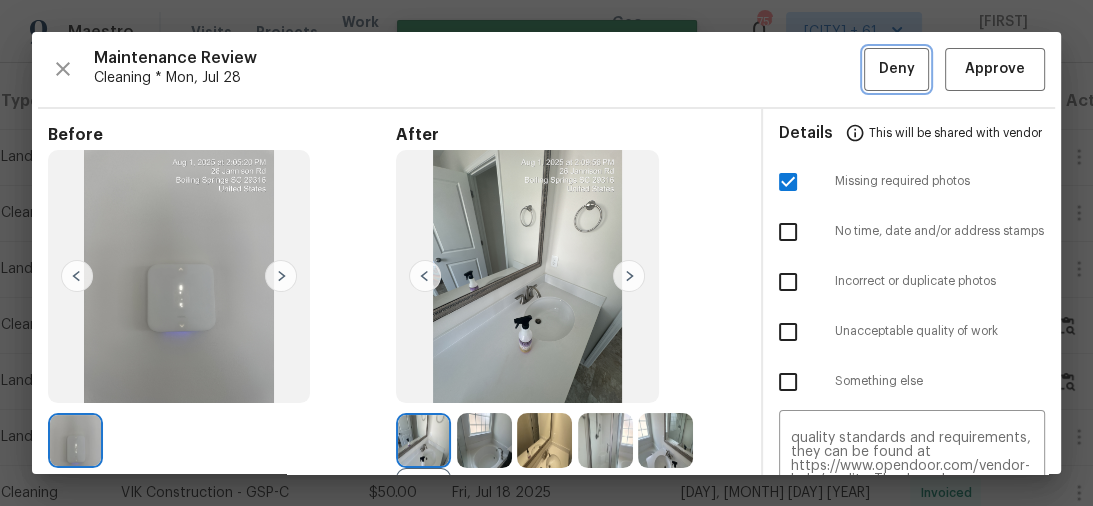 click on "Deny" at bounding box center [897, 69] 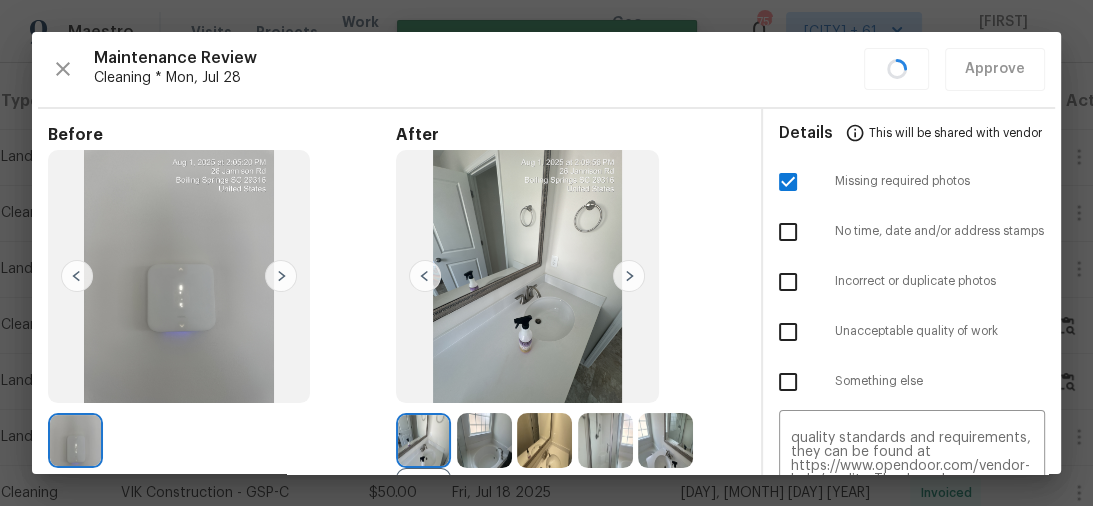 type 